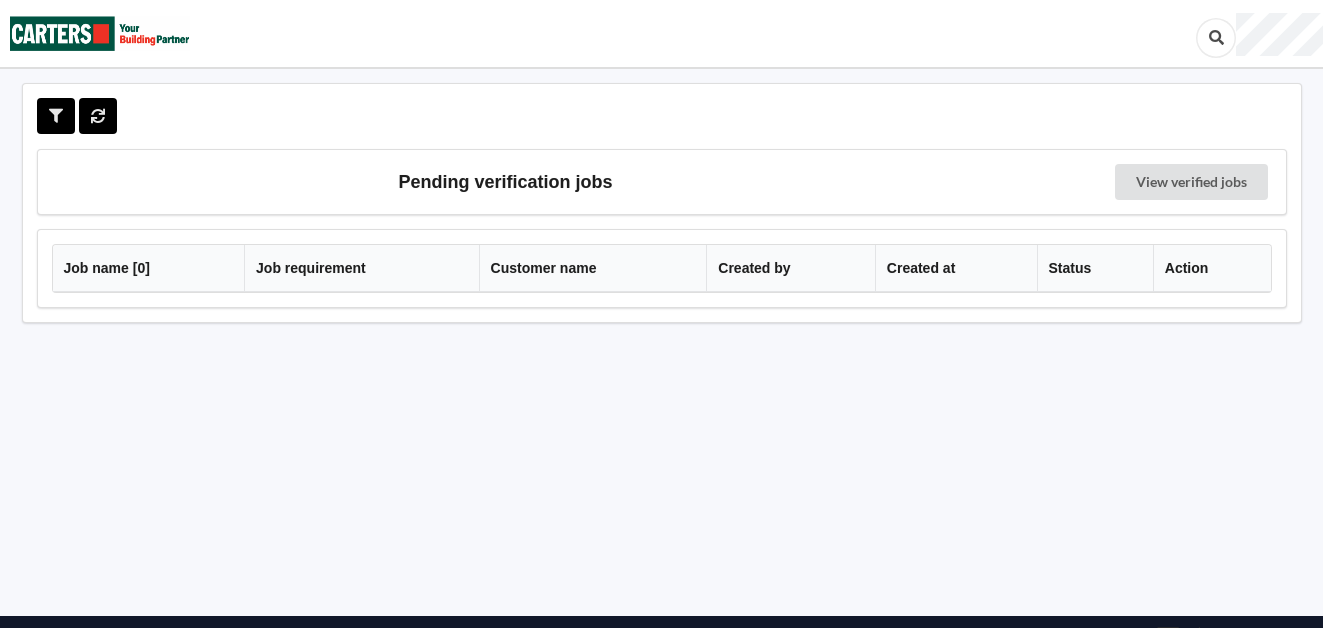 scroll, scrollTop: 0, scrollLeft: 0, axis: both 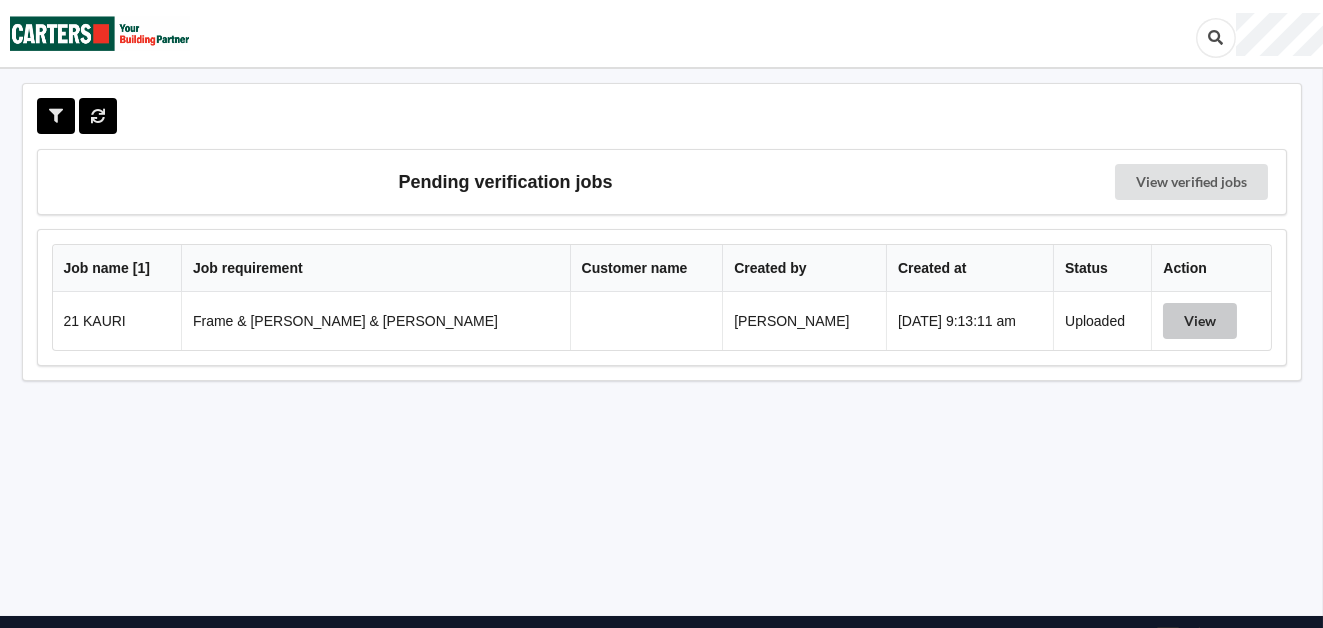 click on "View" at bounding box center (1200, 321) 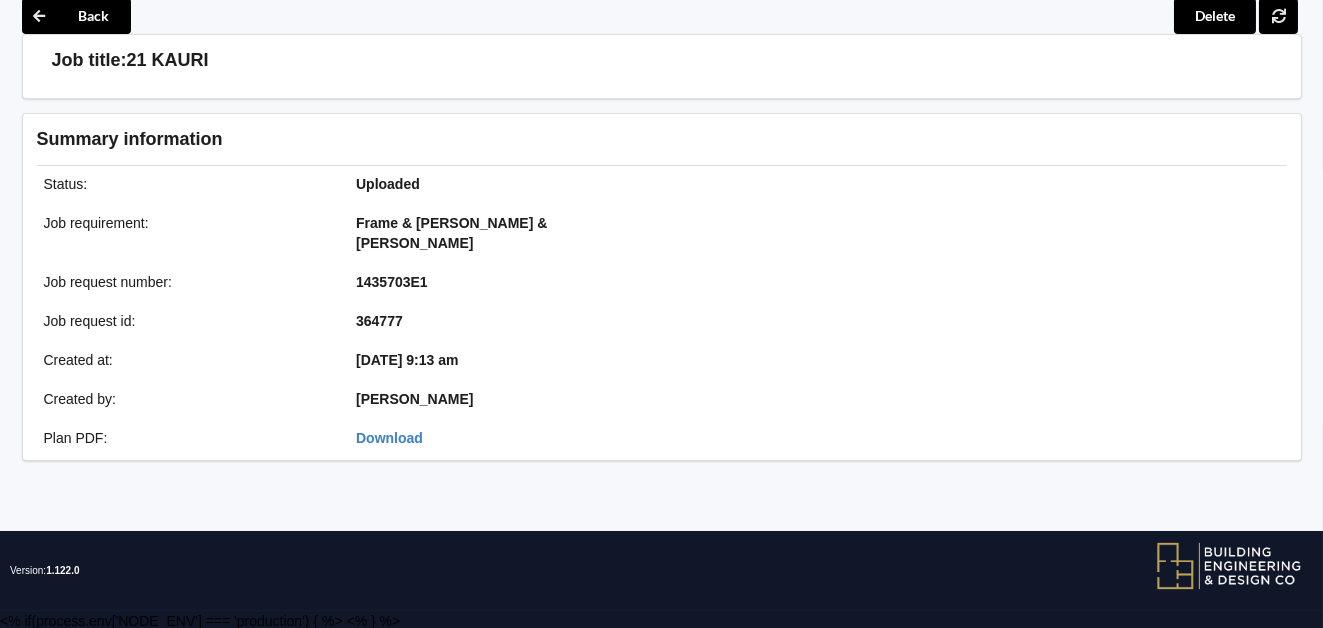 scroll, scrollTop: 86, scrollLeft: 0, axis: vertical 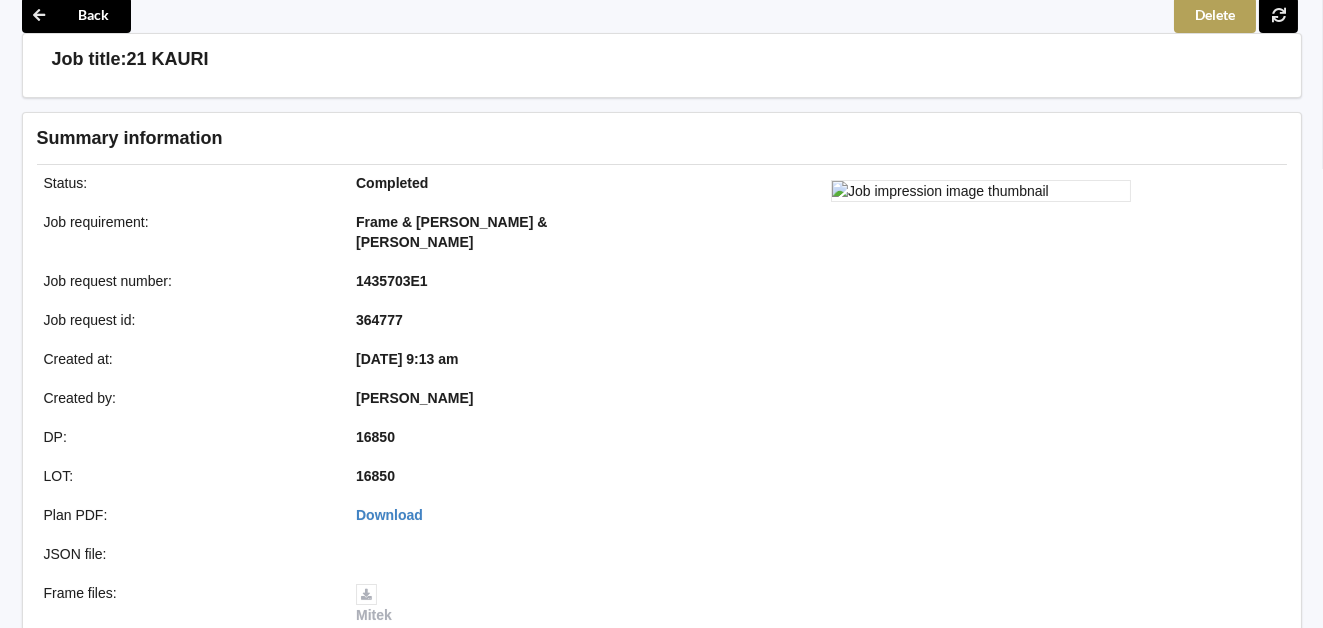 click on "Delete" at bounding box center (1215, 15) 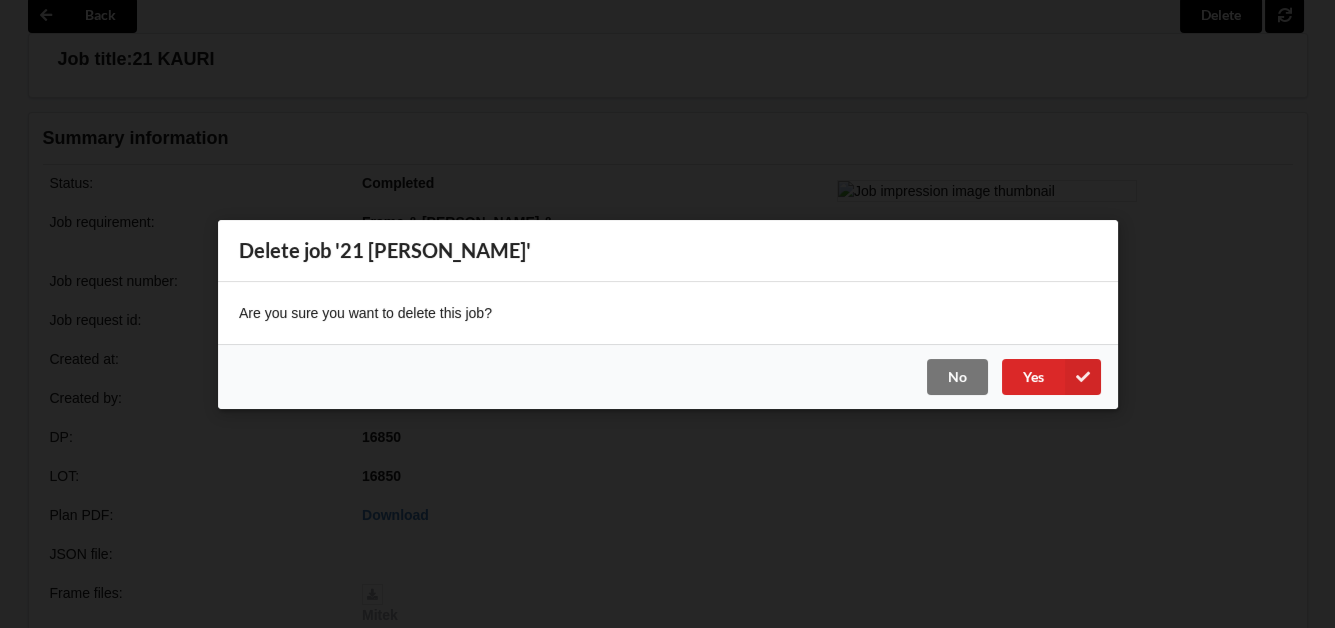 click on "Delete job '21 KAURI' Are you sure you want to delete this job? No Yes" at bounding box center [667, 314] 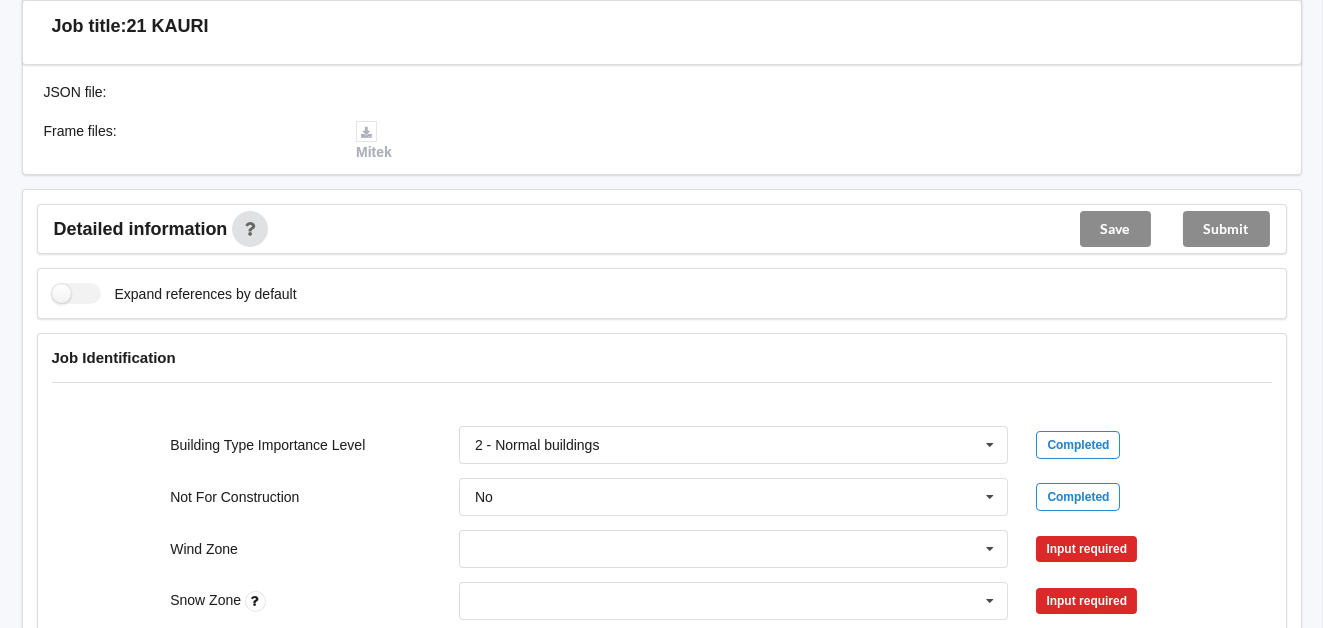 scroll, scrollTop: 719, scrollLeft: 0, axis: vertical 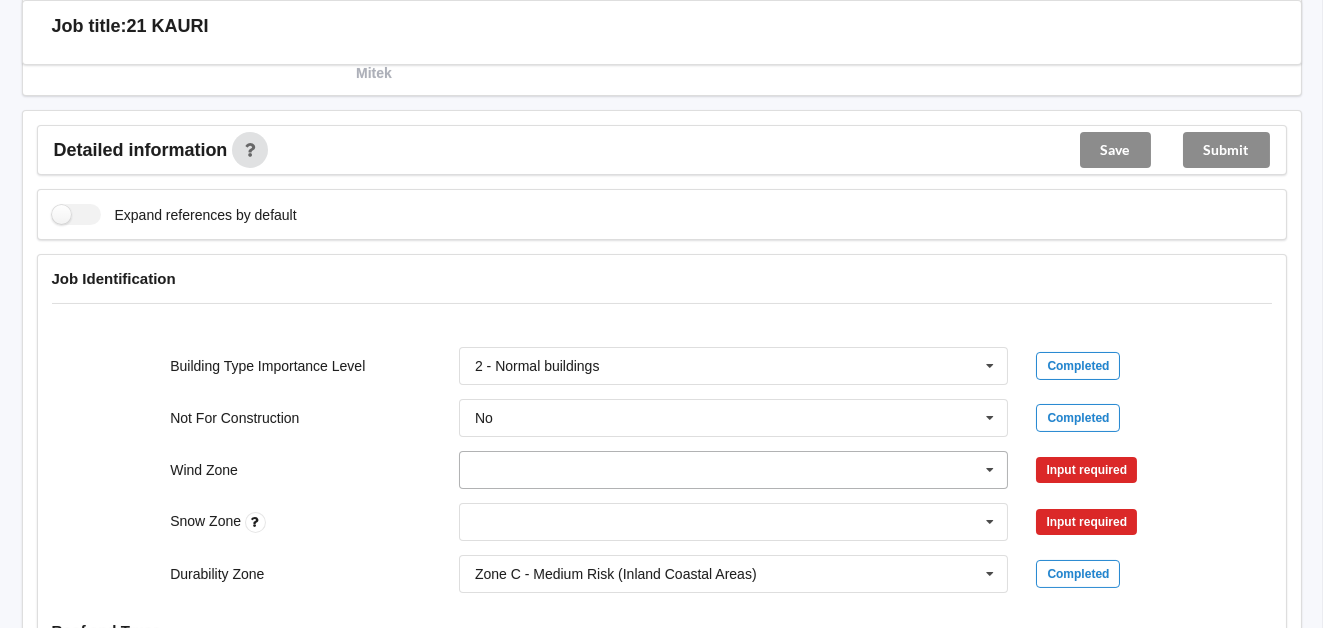 click at bounding box center (990, 470) 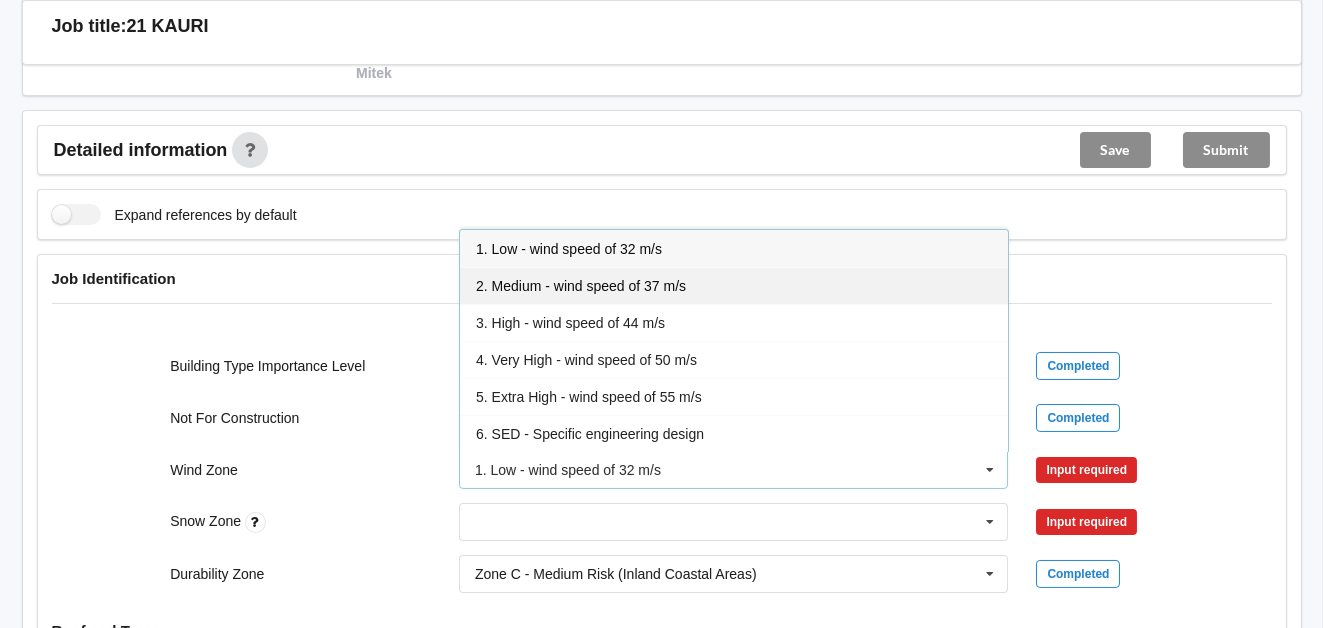click on "2. Medium - wind speed of 37 m/s" at bounding box center (581, 286) 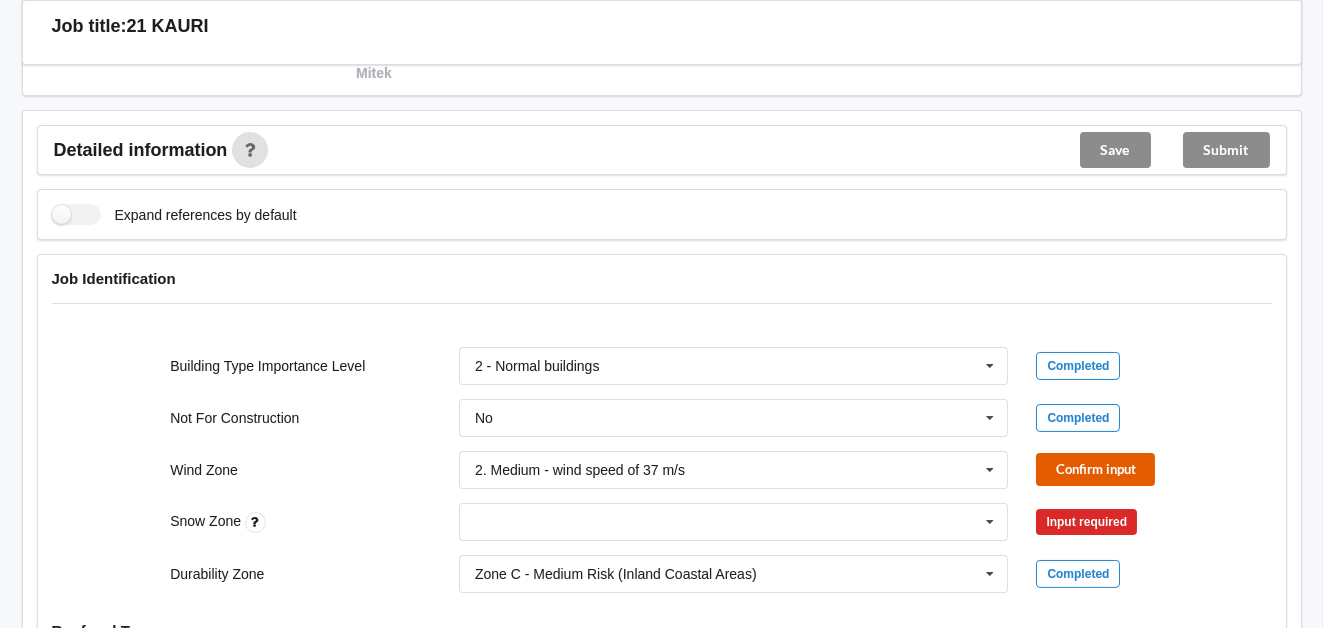 click on "Confirm input" at bounding box center [1095, 469] 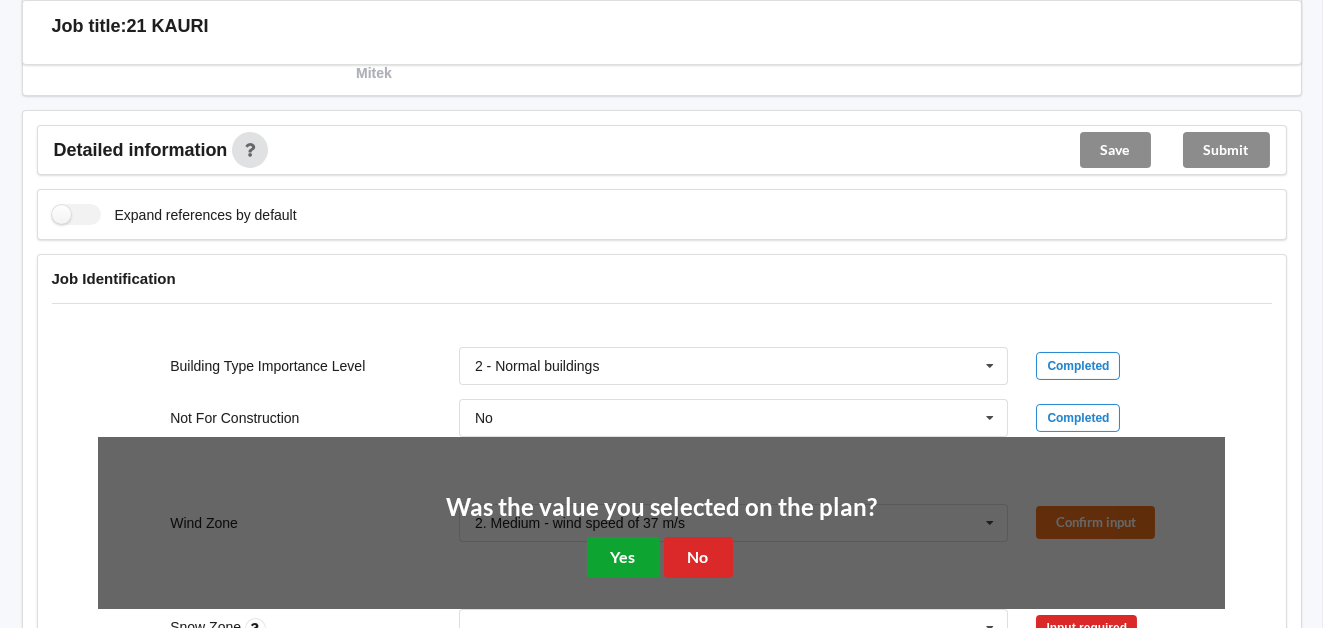 click on "Yes" at bounding box center (623, 557) 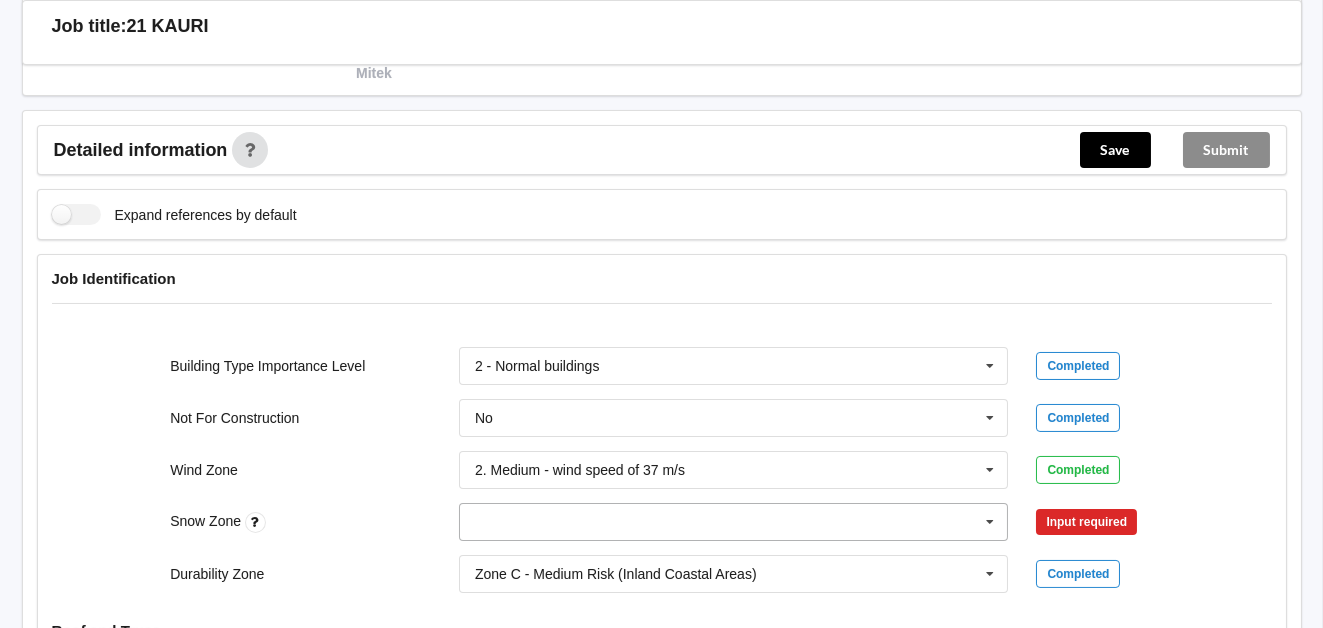 click at bounding box center [990, 522] 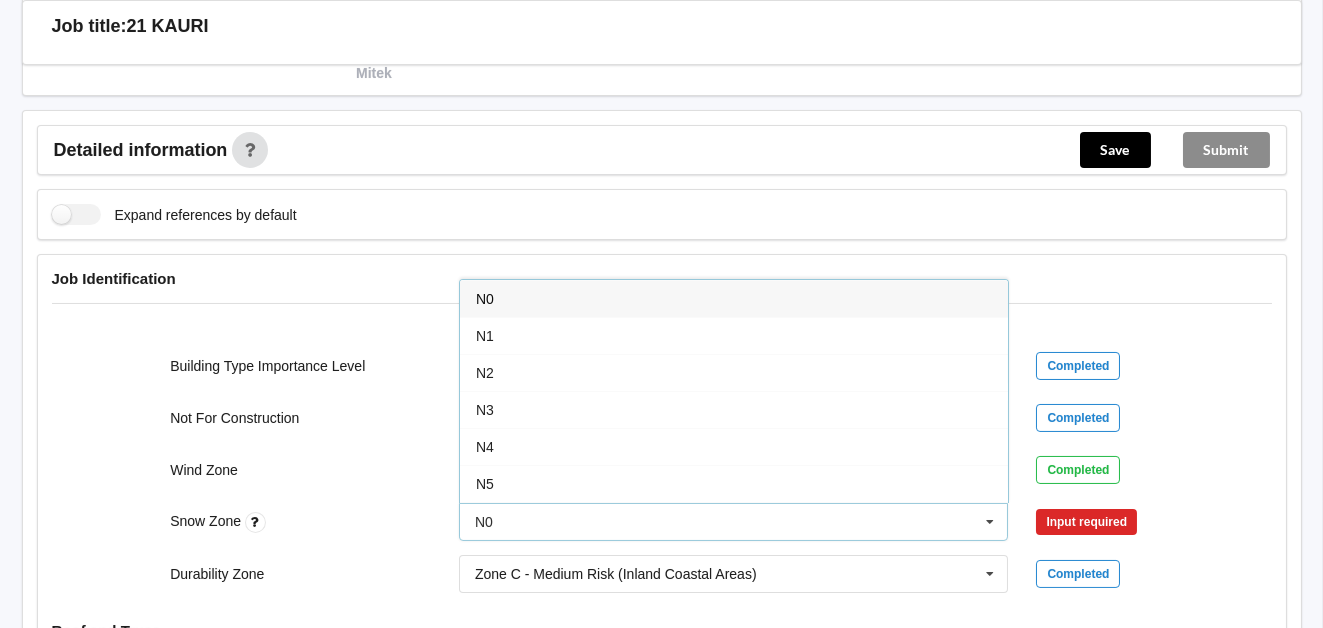 click on "N0" at bounding box center [734, 298] 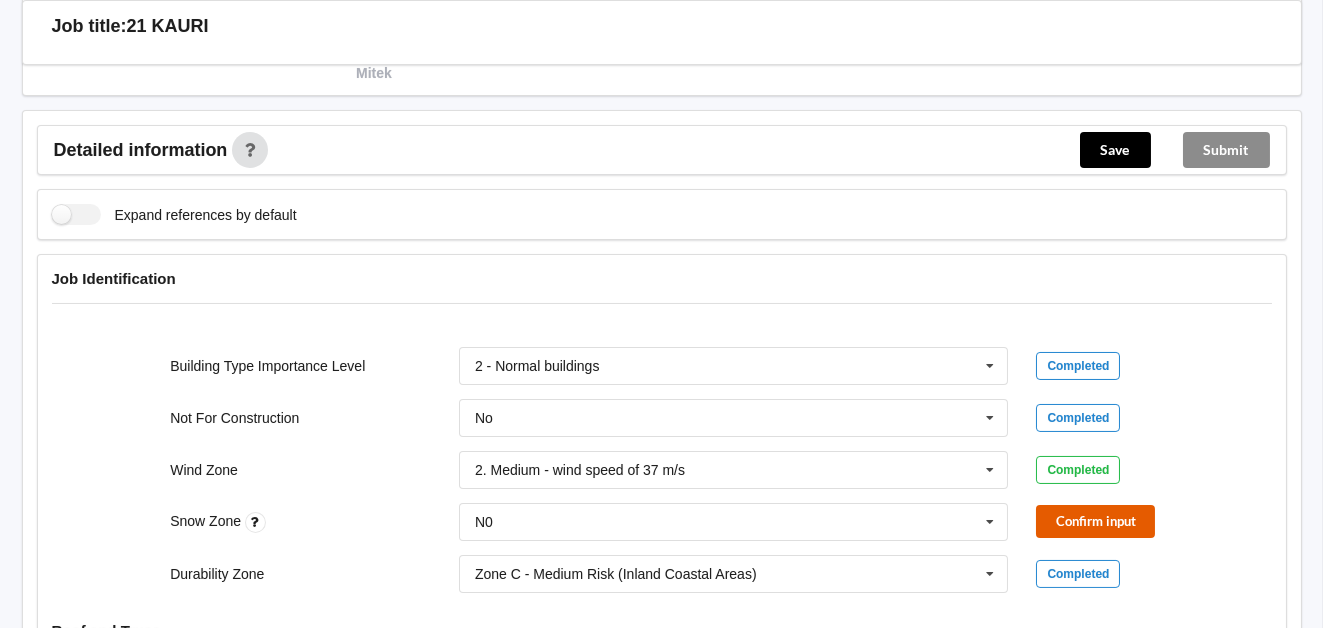 click on "Confirm input" at bounding box center [1095, 521] 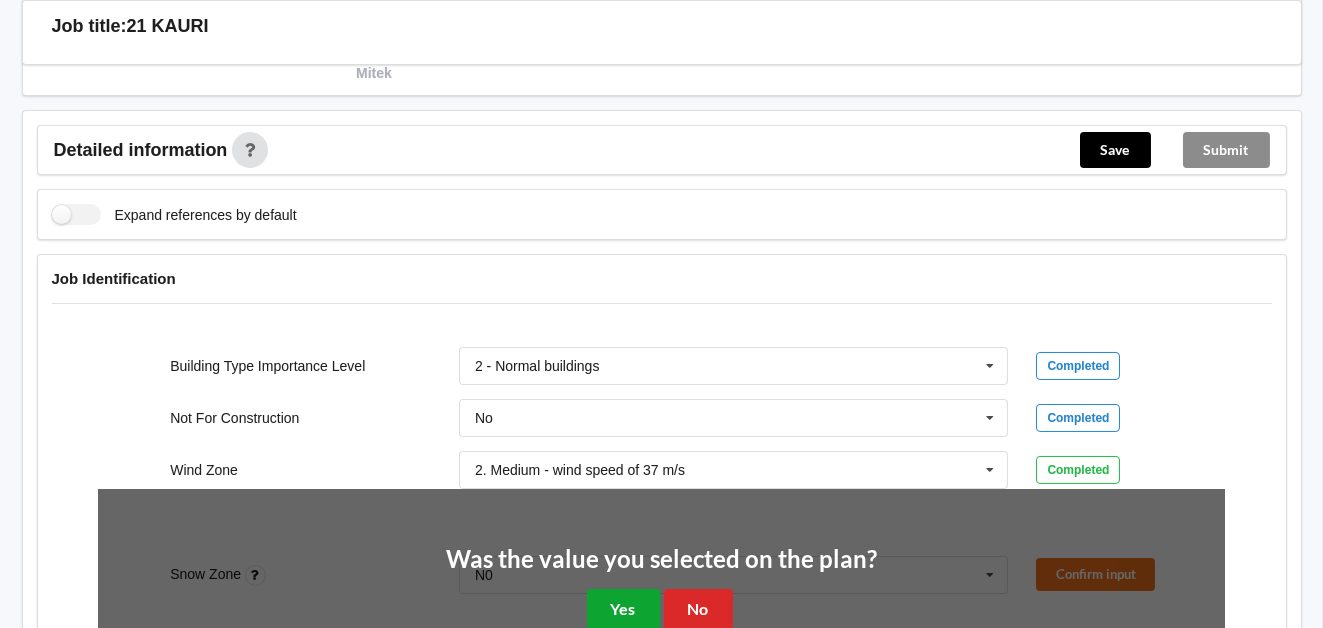 click on "Yes" at bounding box center (623, 609) 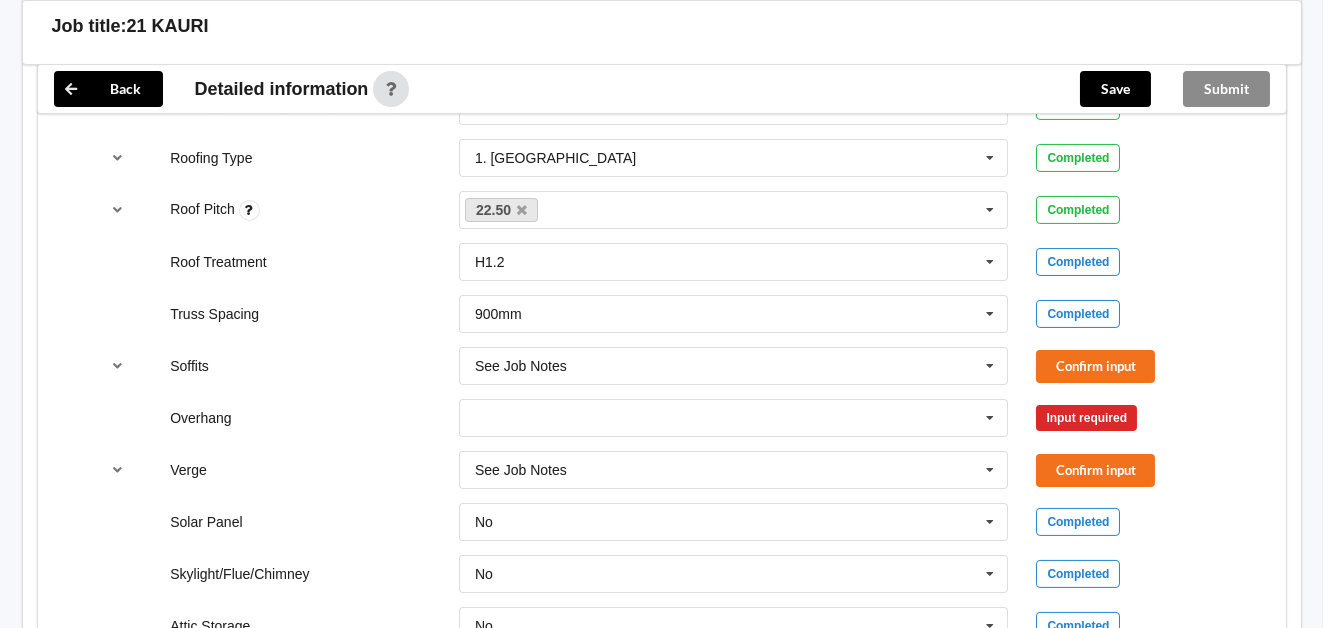 scroll, scrollTop: 1440, scrollLeft: 0, axis: vertical 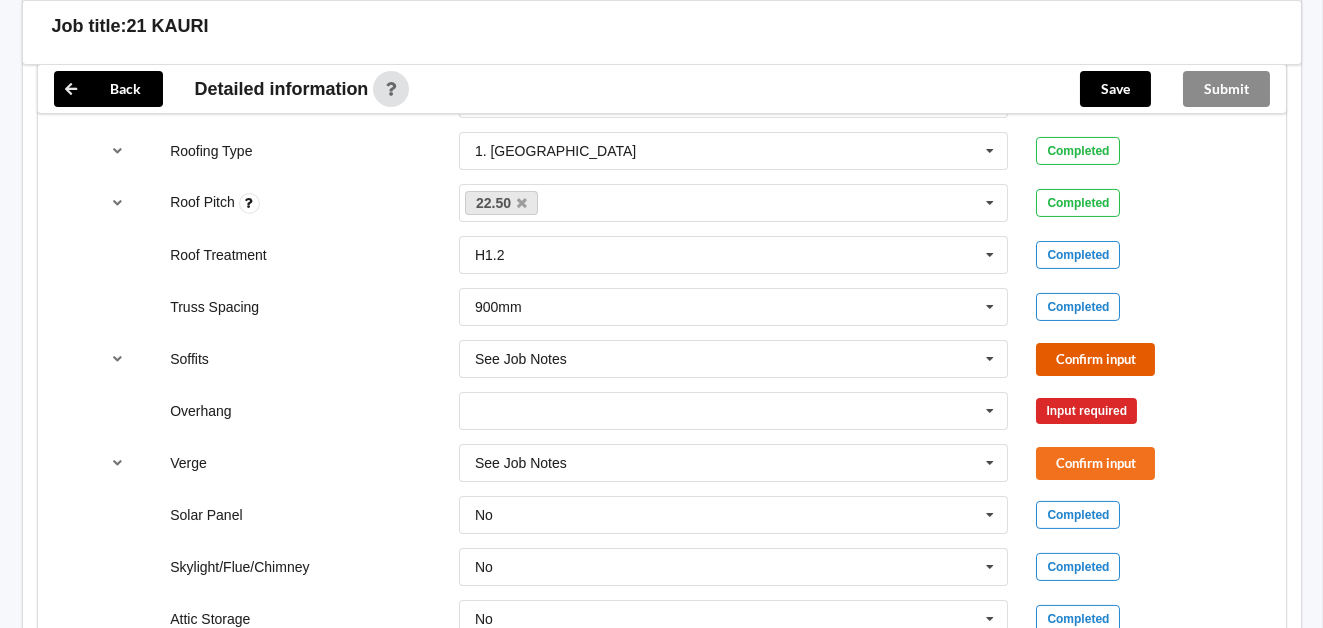 click on "Confirm input" at bounding box center [1095, 359] 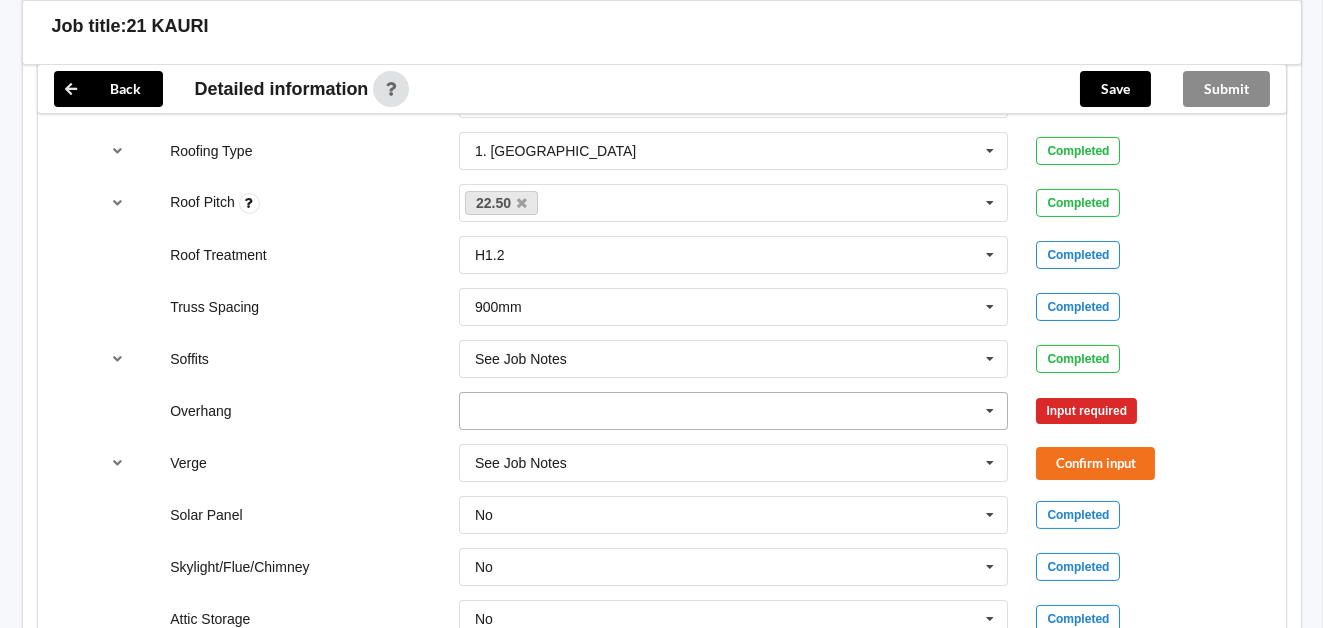 click at bounding box center (990, 411) 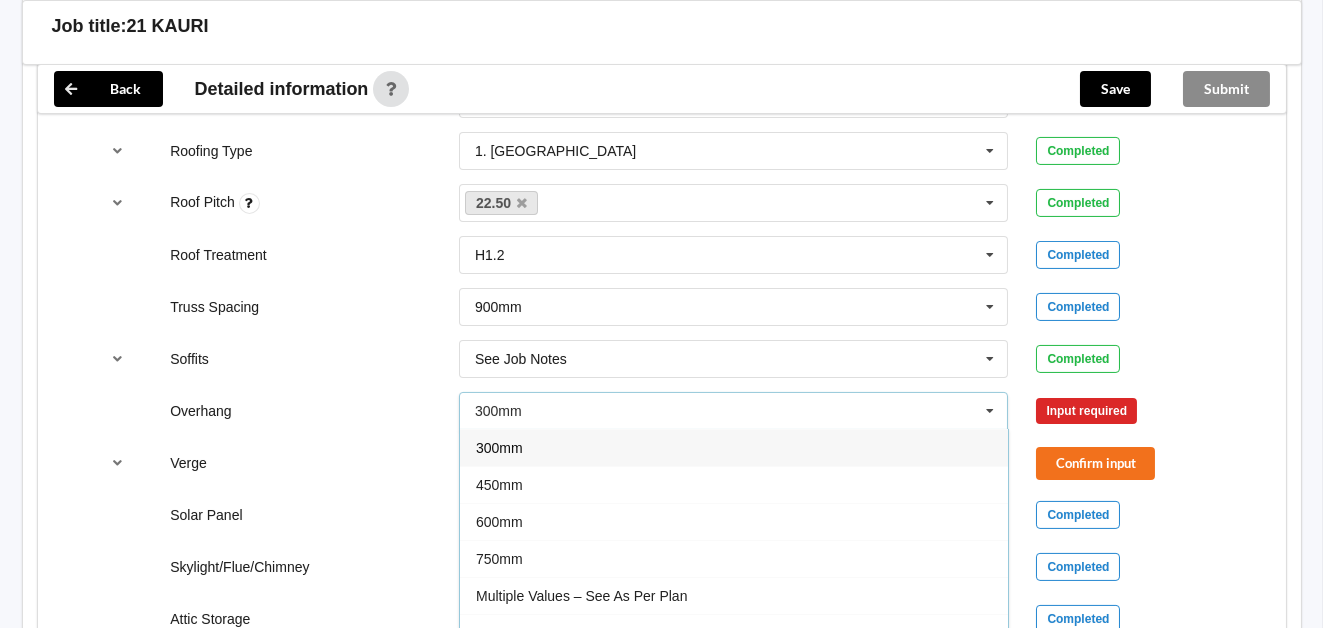 click on "Multiple Values – See As Per Plan" at bounding box center (581, 596) 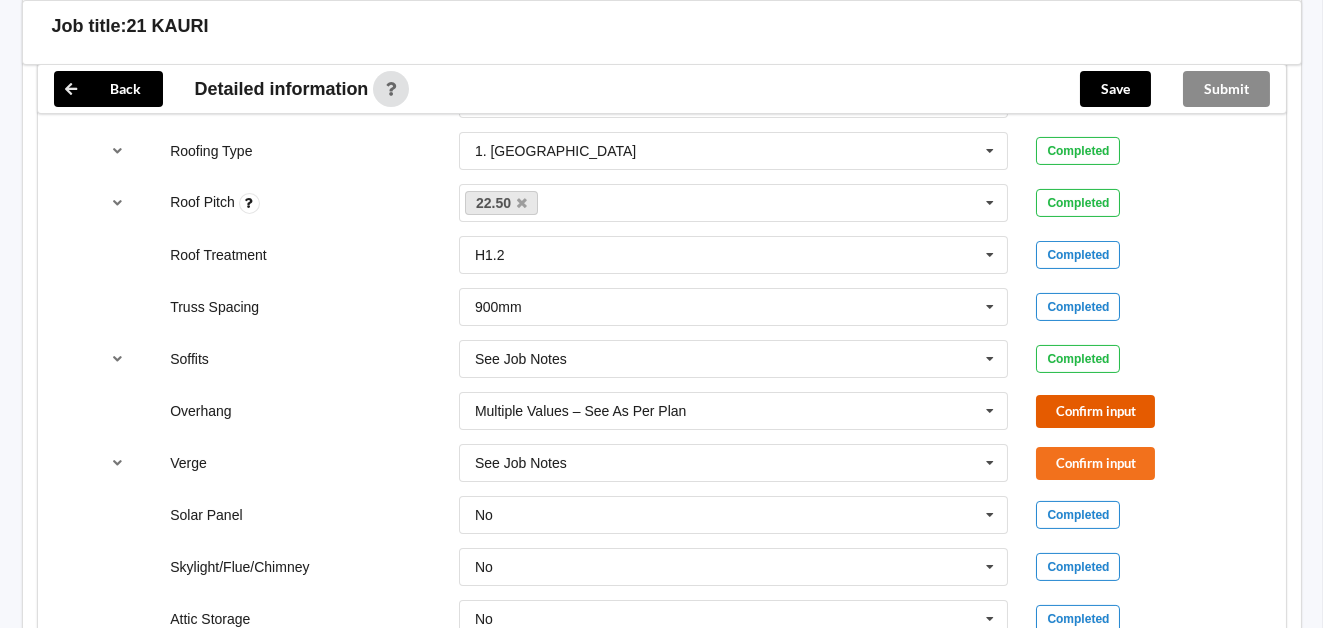 click on "Confirm input" at bounding box center [1095, 411] 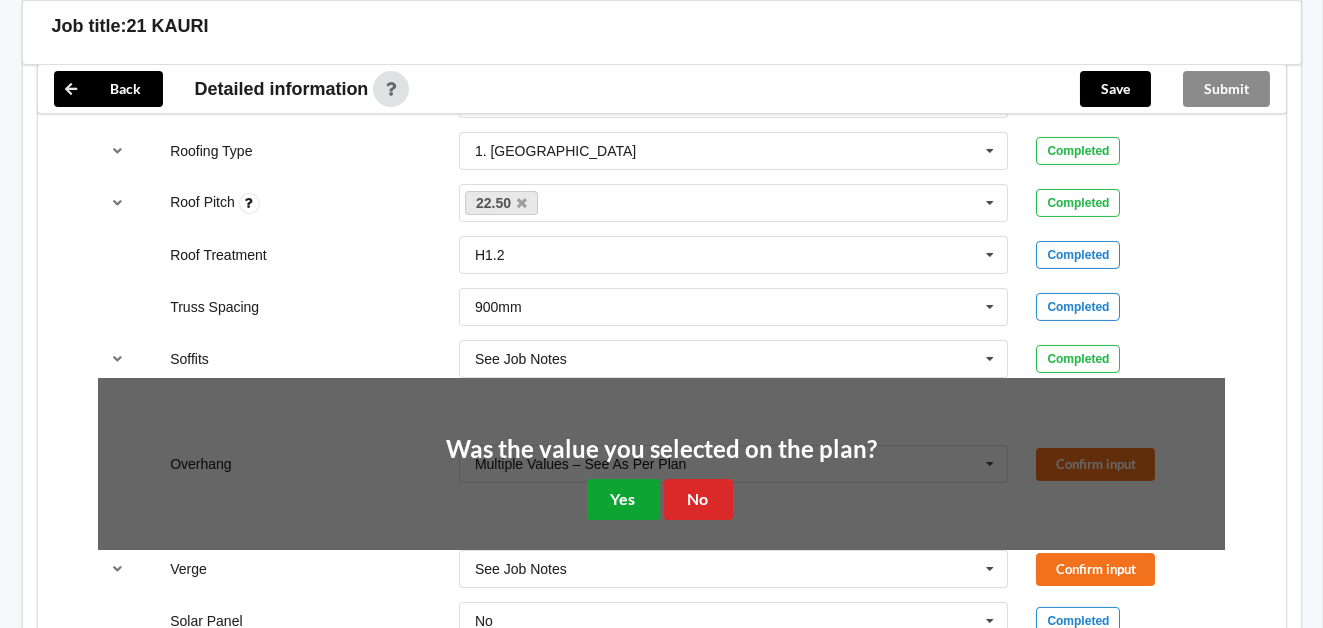 click on "Yes" at bounding box center [623, 499] 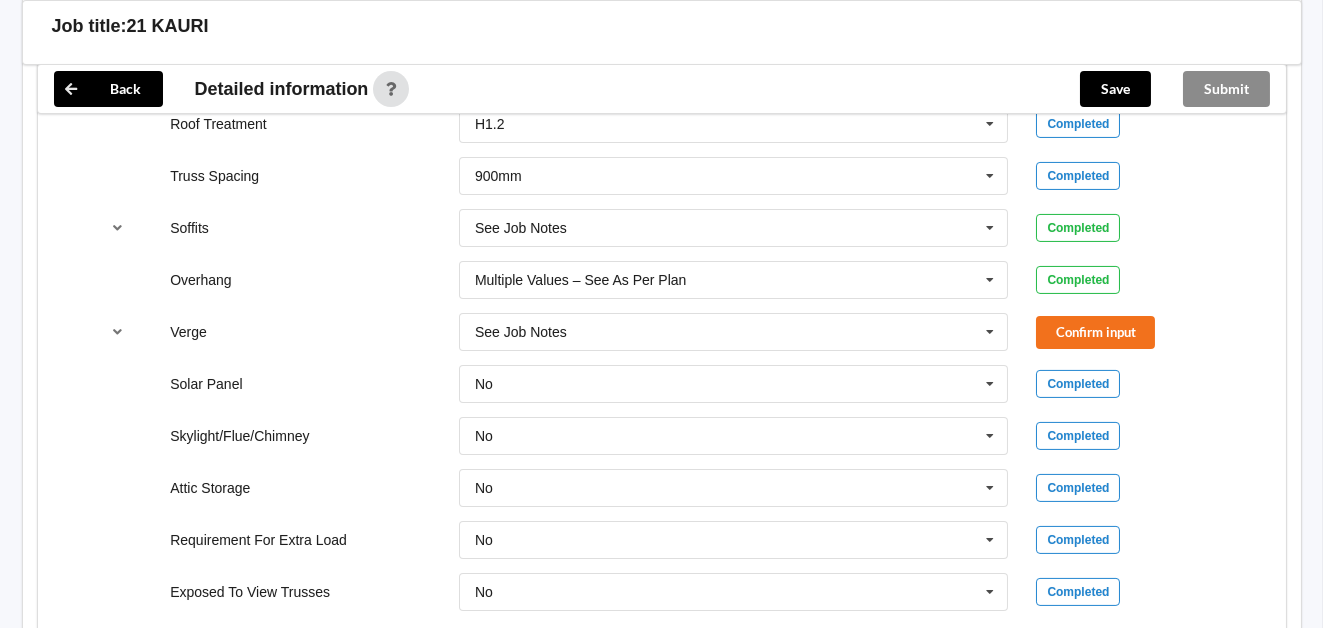 scroll, scrollTop: 1600, scrollLeft: 0, axis: vertical 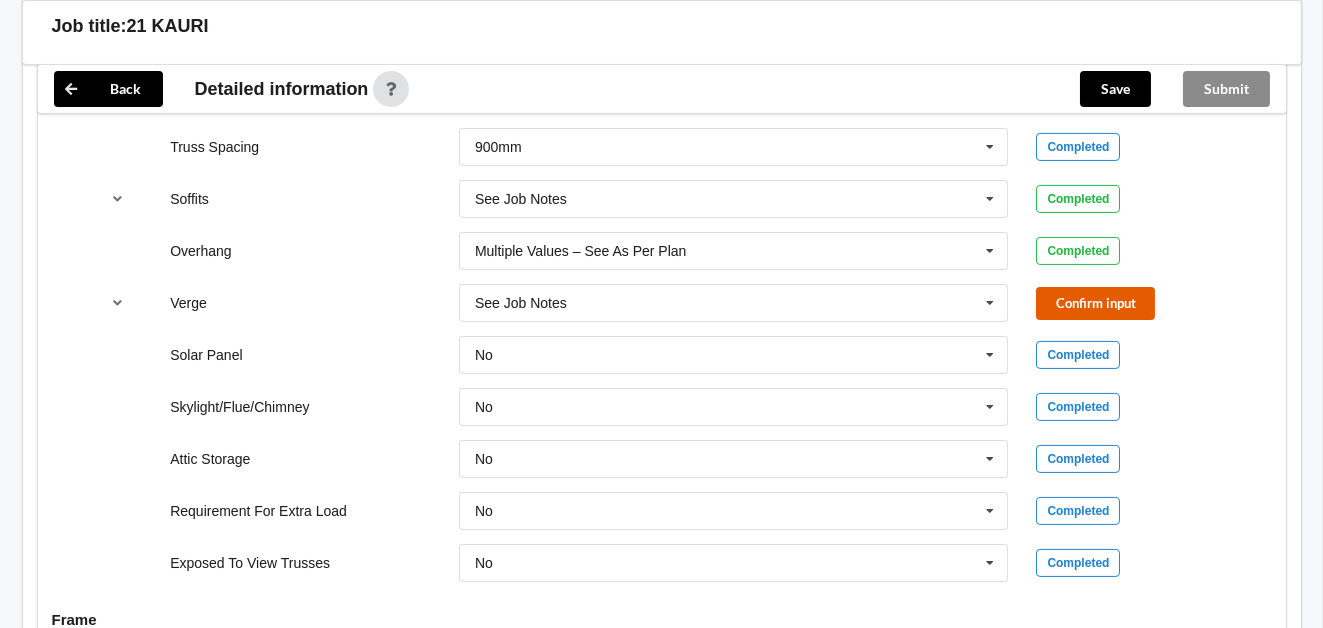 click on "Confirm input" at bounding box center (1095, 303) 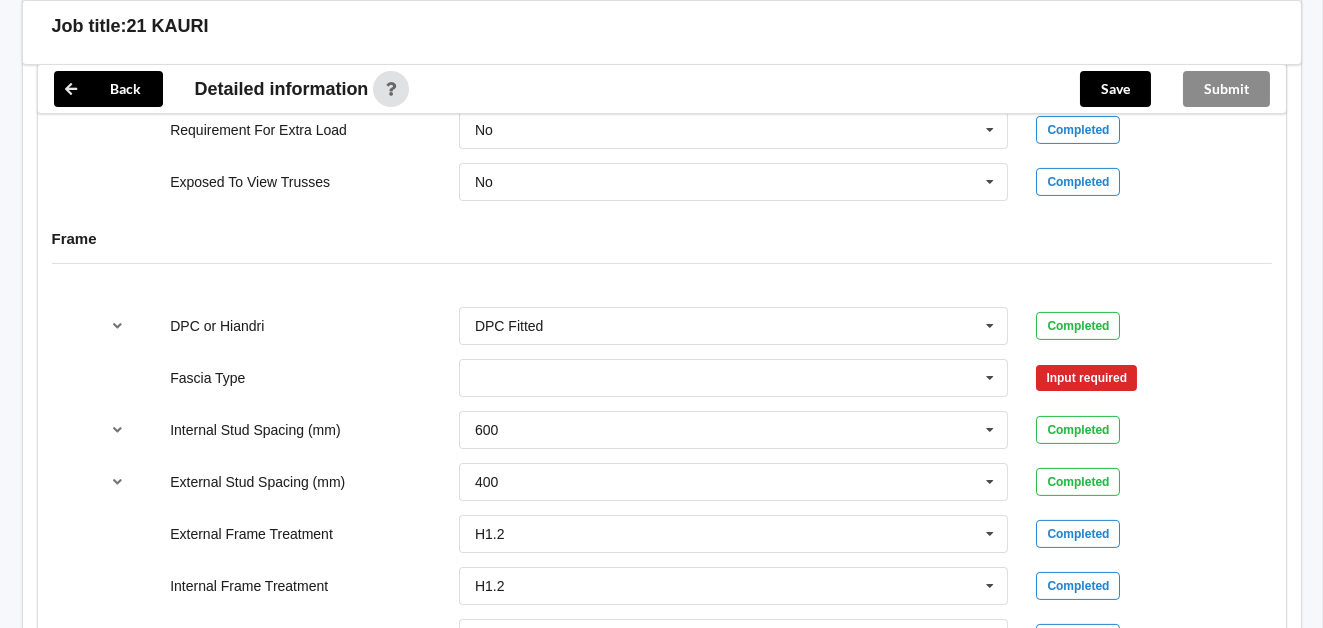 scroll, scrollTop: 2000, scrollLeft: 0, axis: vertical 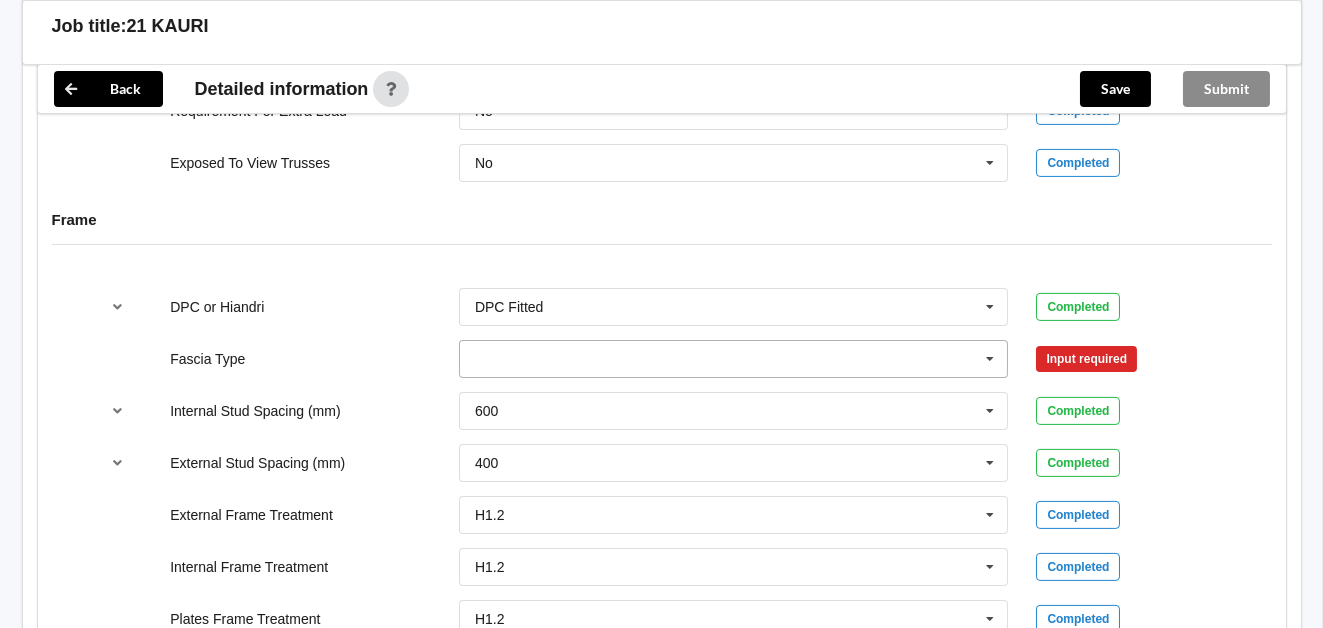 click at bounding box center (990, 359) 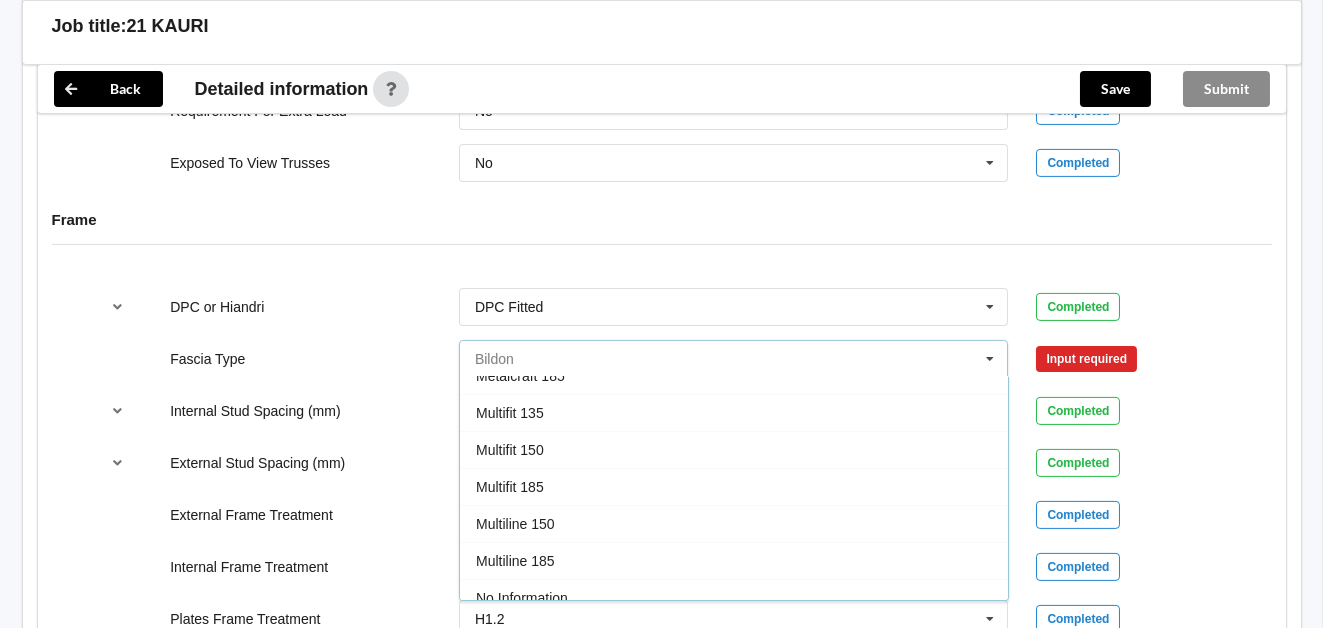 scroll, scrollTop: 559, scrollLeft: 0, axis: vertical 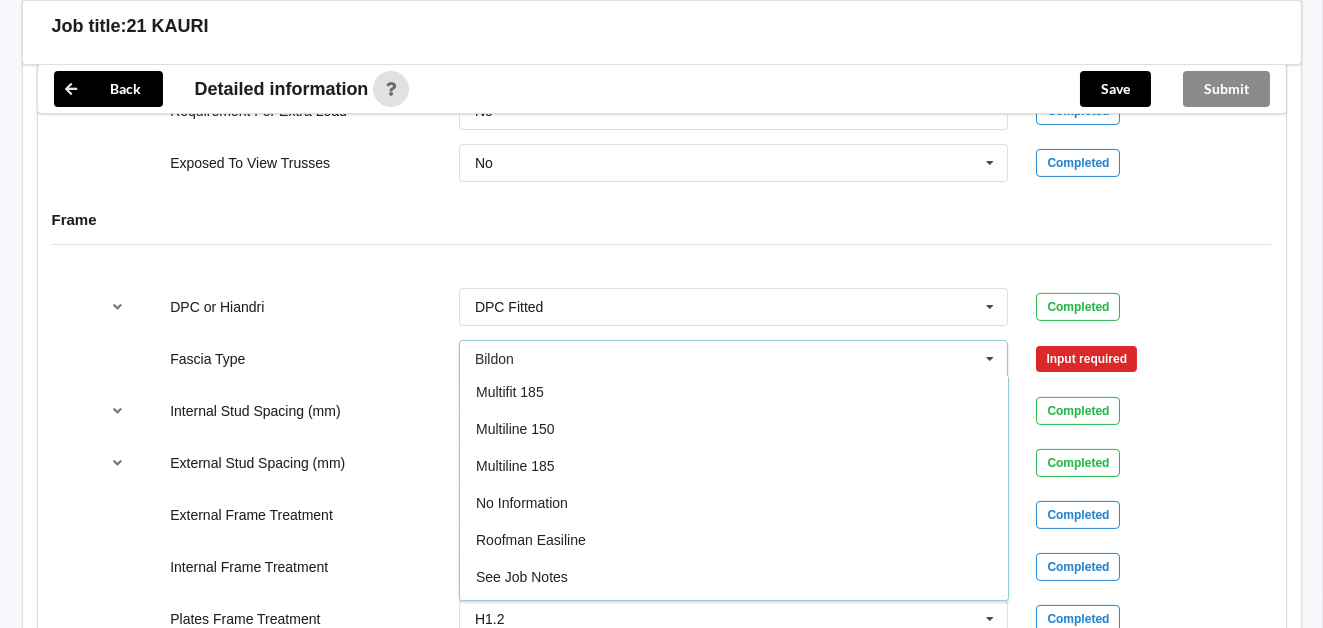 click on "See Job Notes" at bounding box center (522, 577) 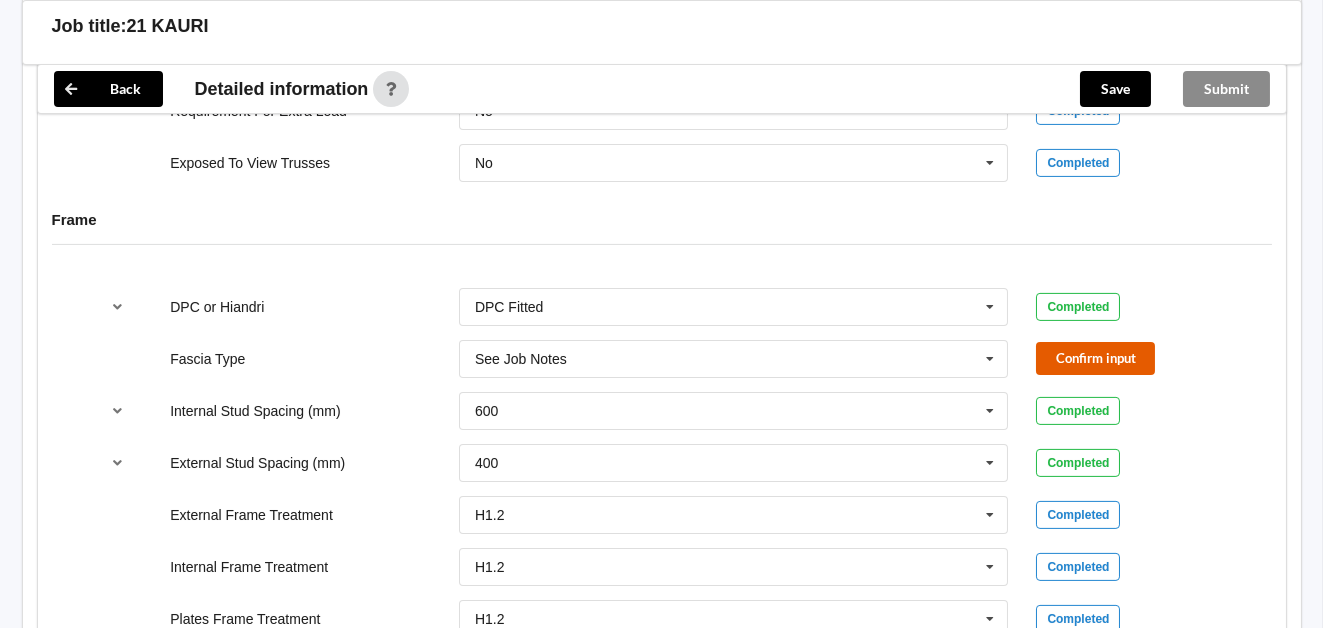click on "Confirm input" at bounding box center (1095, 358) 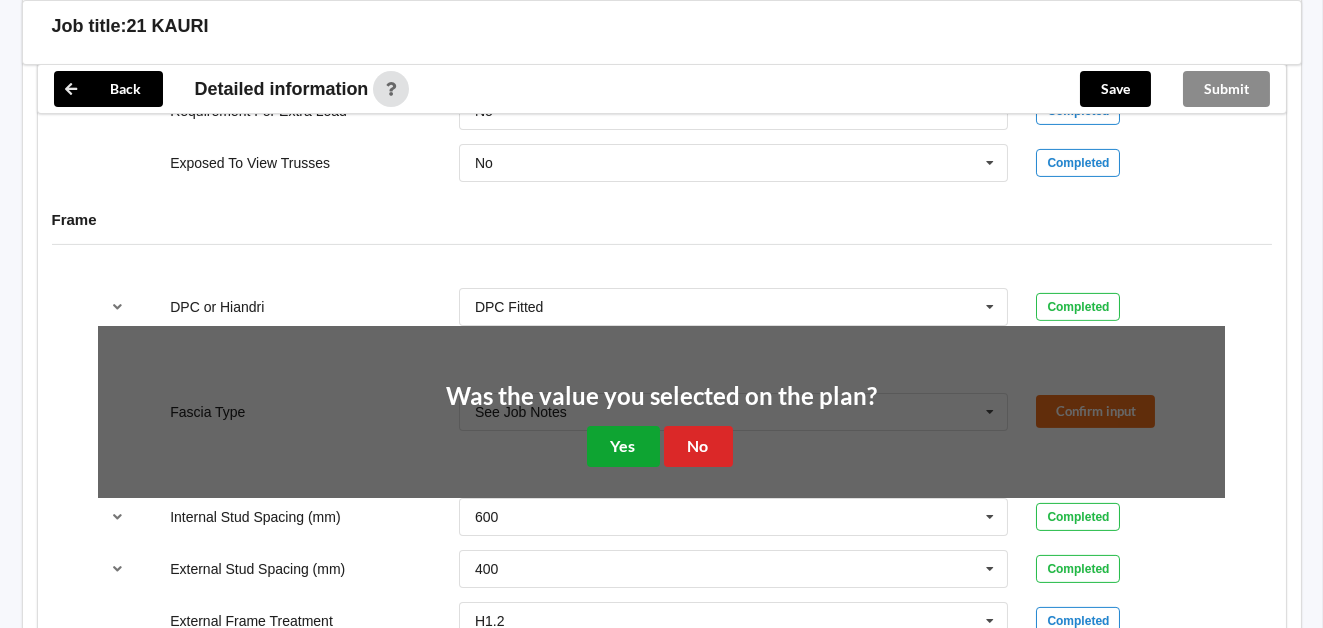 click on "Yes" at bounding box center (623, 446) 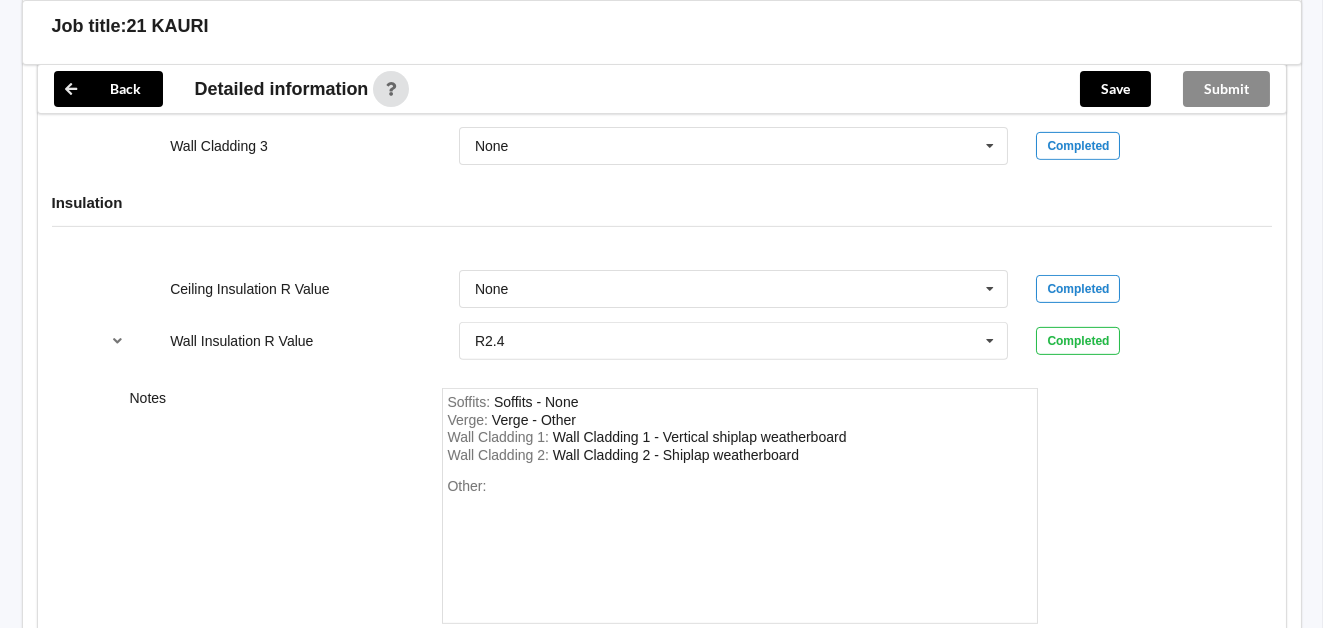 scroll, scrollTop: 2831, scrollLeft: 0, axis: vertical 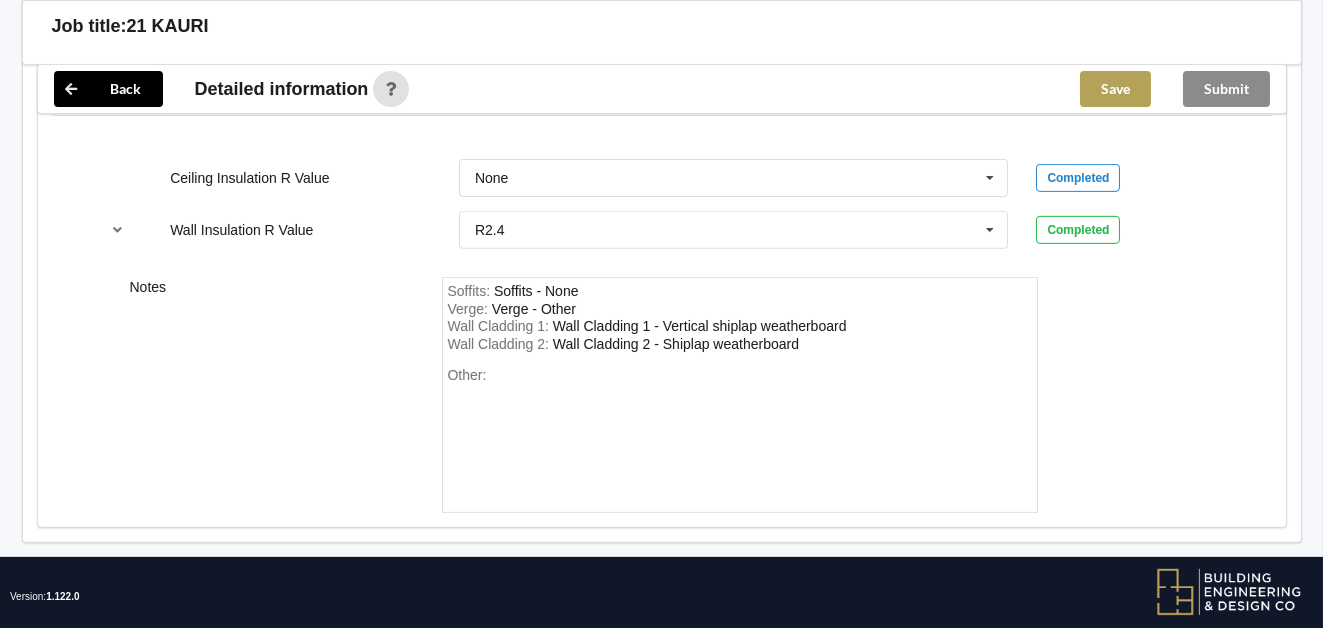 click on "Save" at bounding box center (1115, 89) 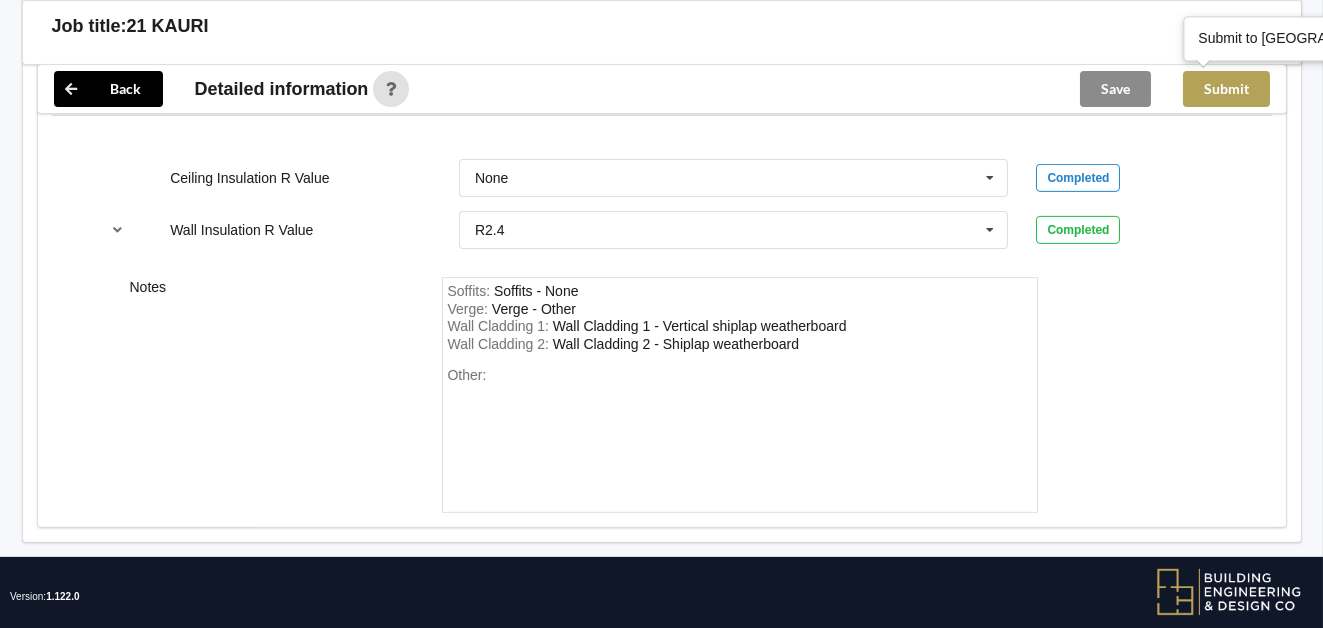 click on "Submit" at bounding box center [1226, 89] 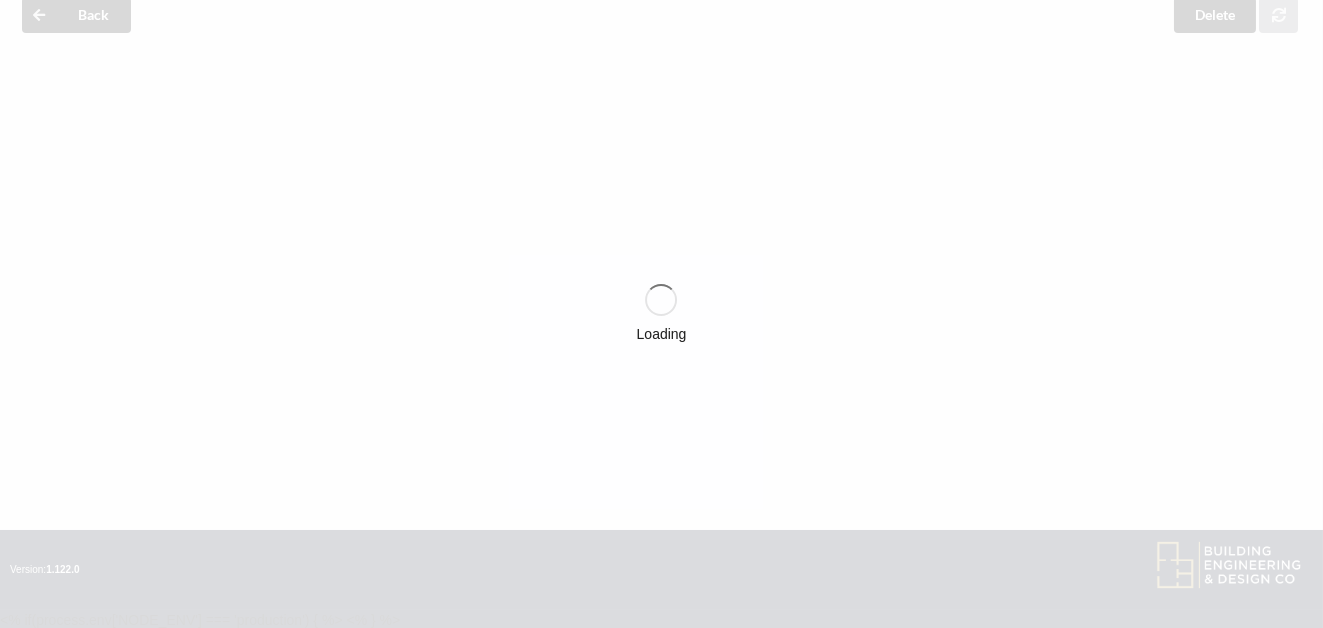 scroll, scrollTop: 2739, scrollLeft: 0, axis: vertical 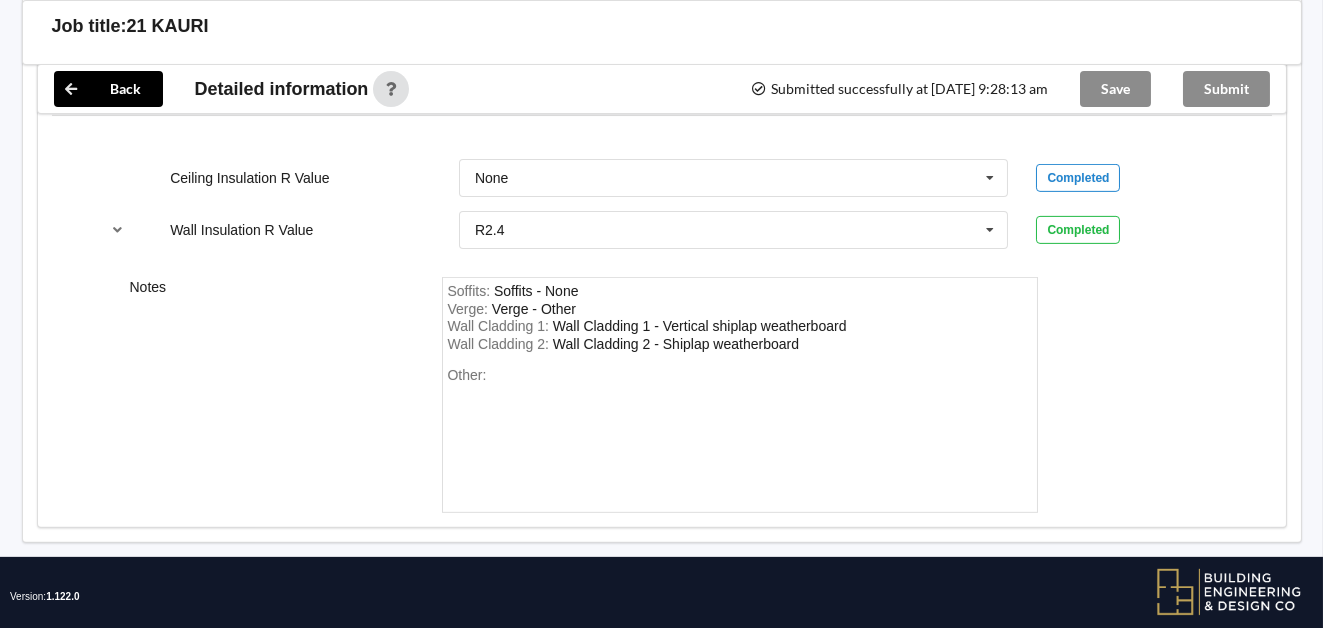 click on "Submit" at bounding box center [1226, 89] 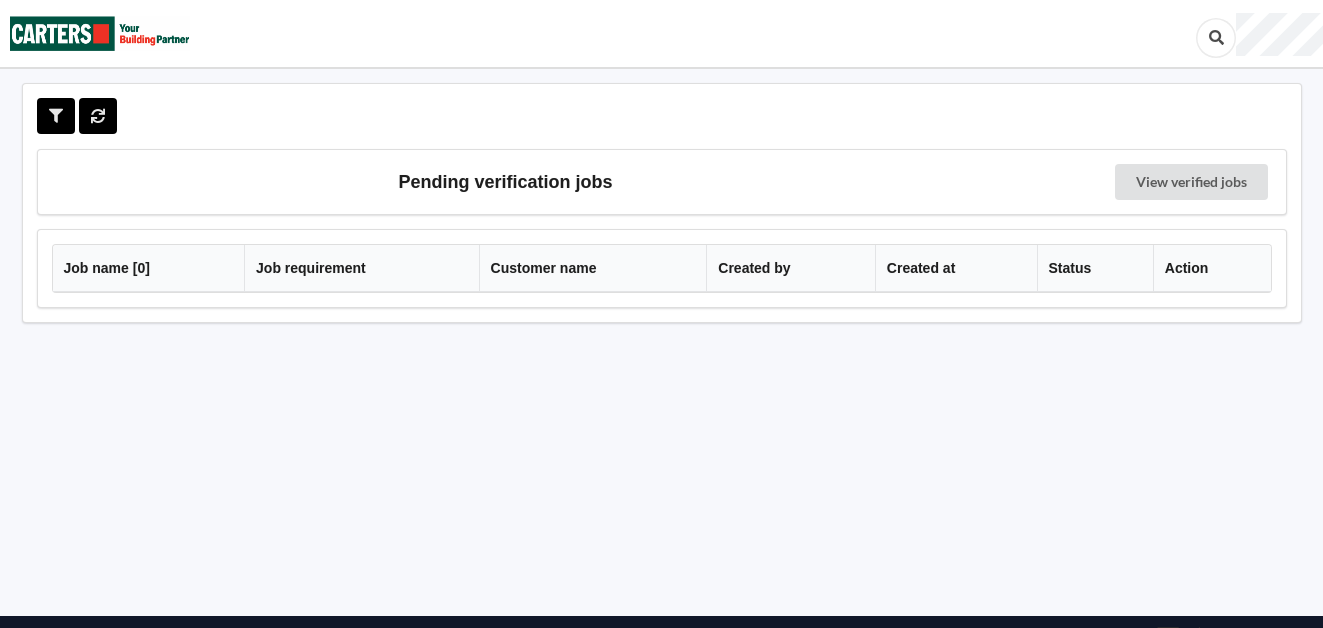 scroll, scrollTop: 0, scrollLeft: 0, axis: both 